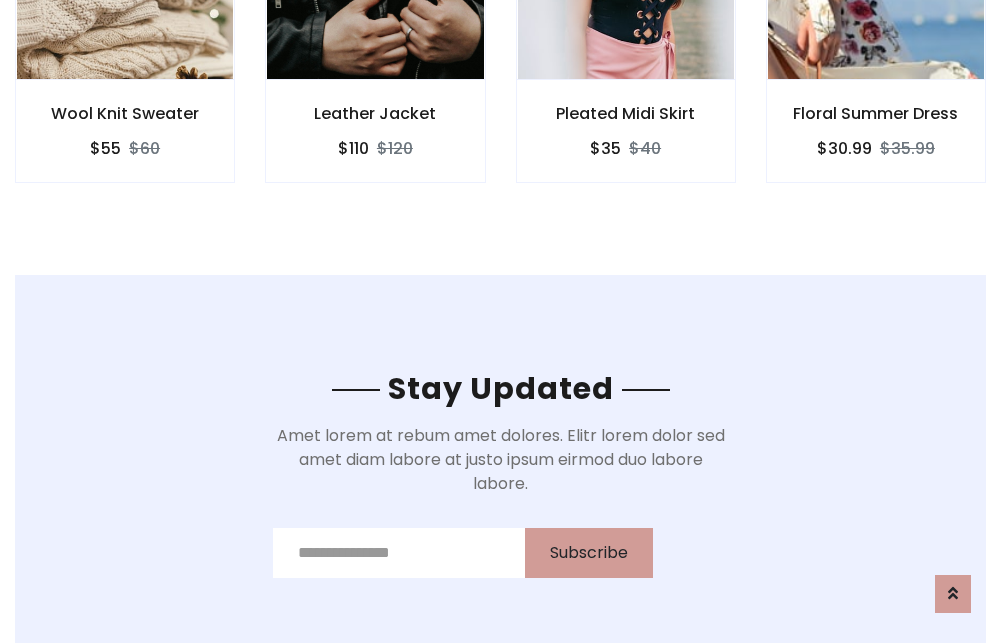 scroll, scrollTop: 3012, scrollLeft: 0, axis: vertical 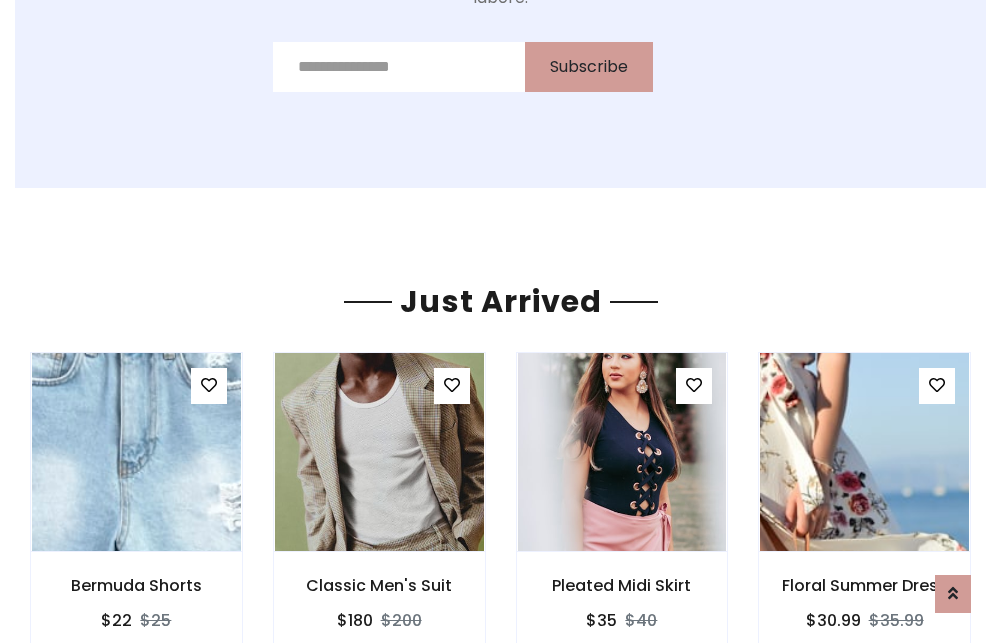 click on "Pleated Midi Skirt
$35
$40" at bounding box center (626, -441) 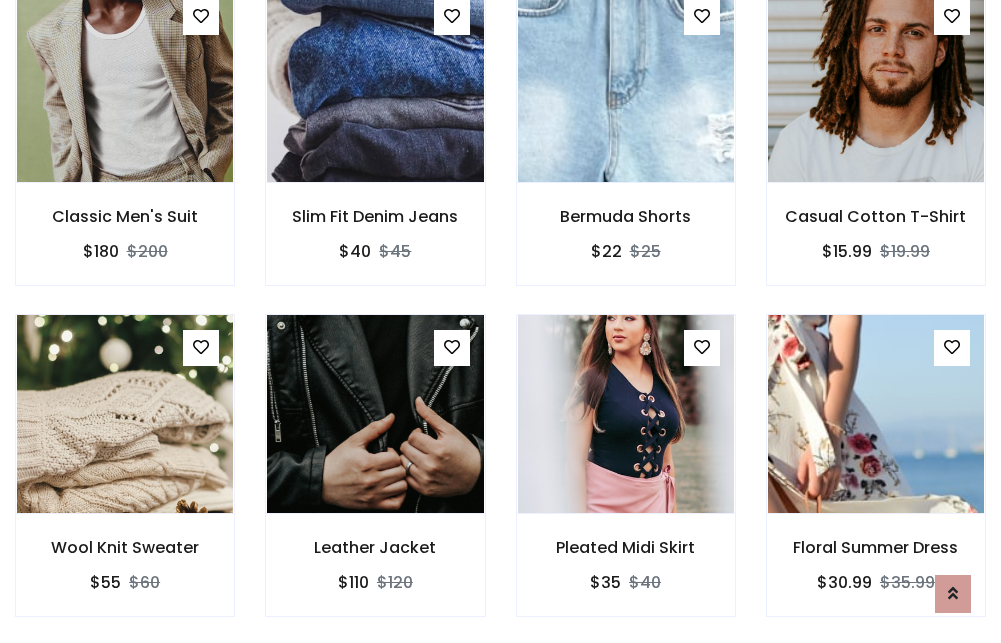 click on "Pleated Midi Skirt
$35
$40" at bounding box center (626, 479) 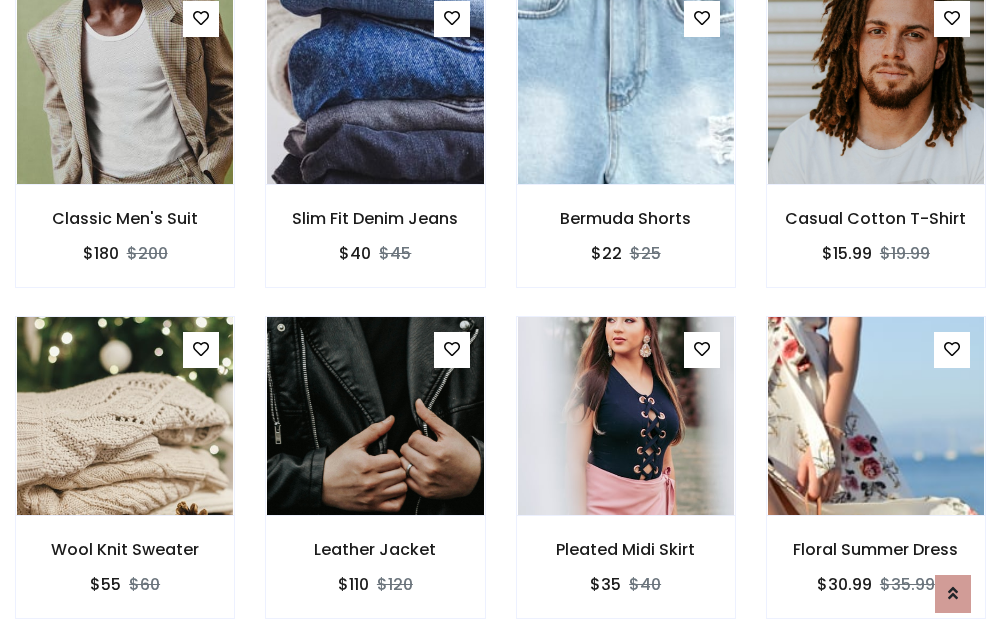 click on "Pleated Midi Skirt
$35
$40" at bounding box center (626, 481) 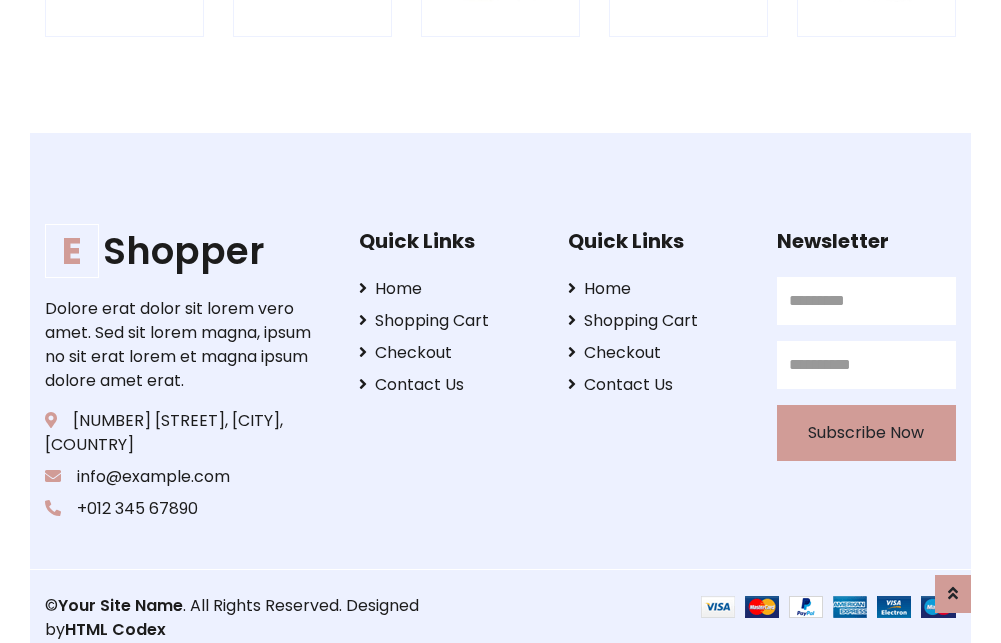 scroll, scrollTop: 3807, scrollLeft: 0, axis: vertical 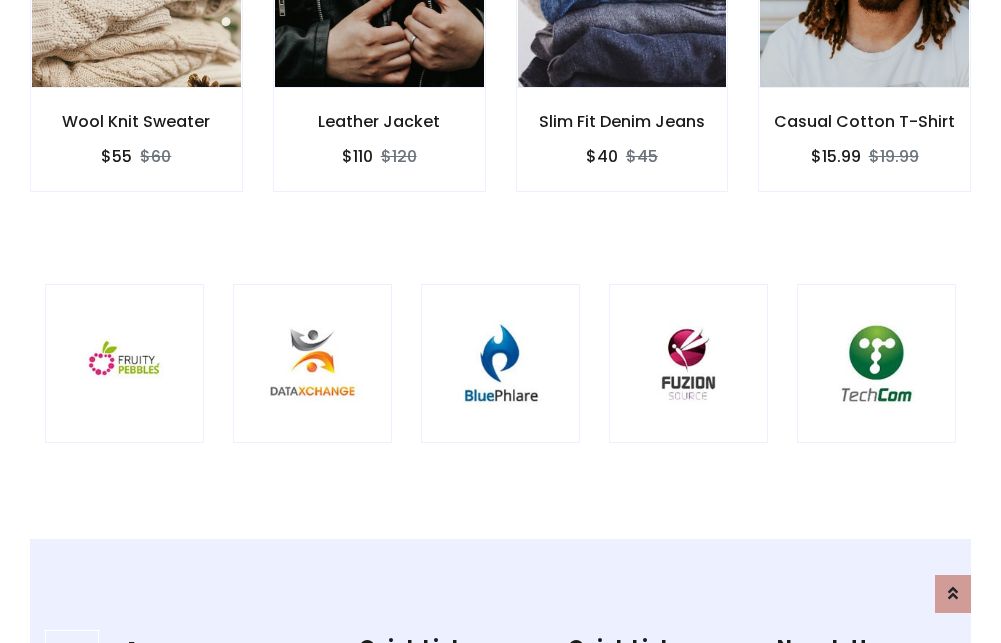 click at bounding box center [500, 363] 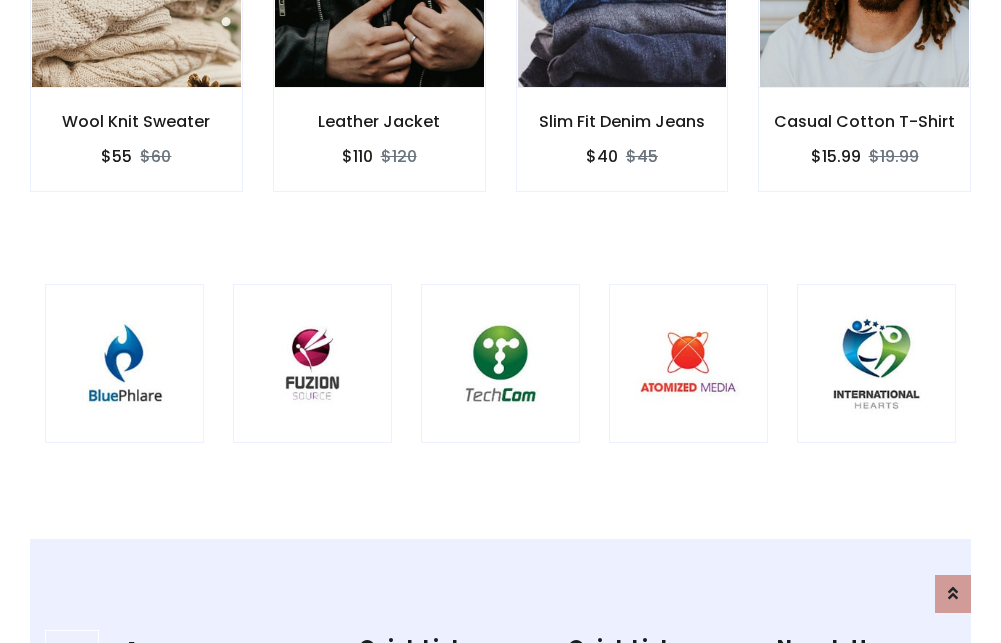 click at bounding box center [500, 363] 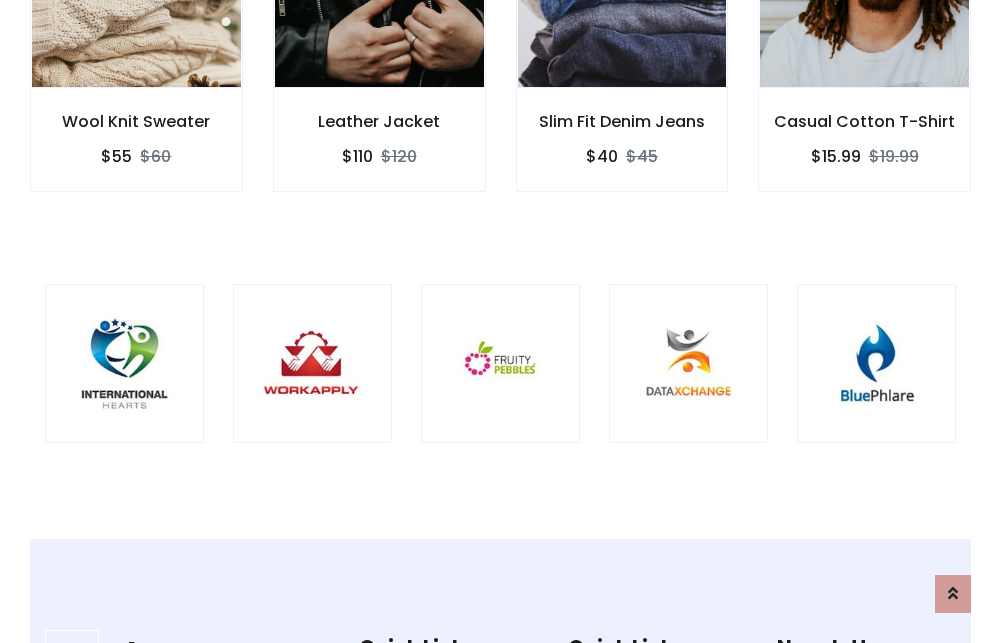 click at bounding box center [500, 363] 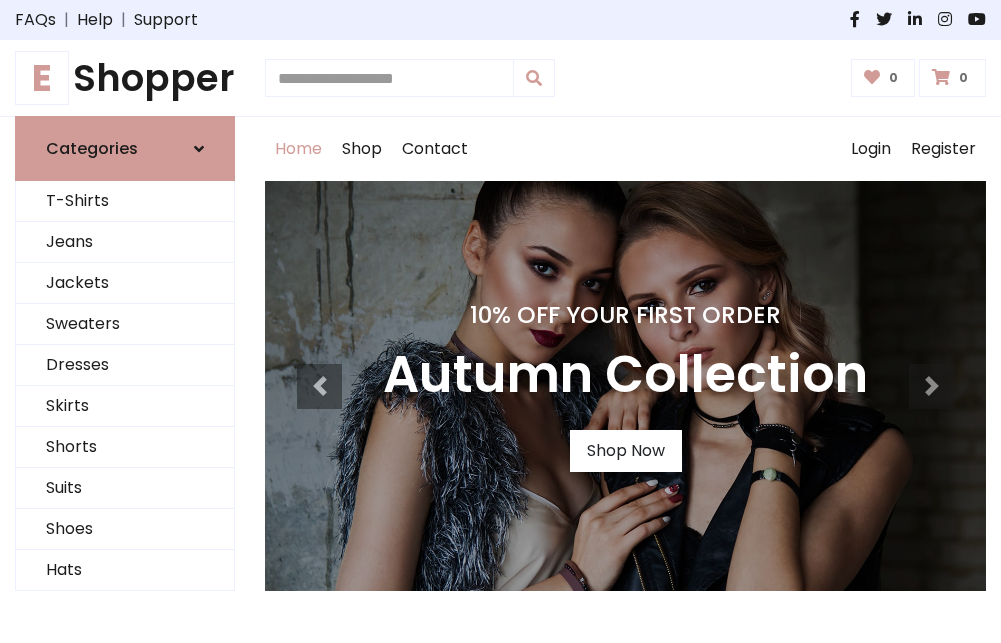 scroll, scrollTop: 0, scrollLeft: 0, axis: both 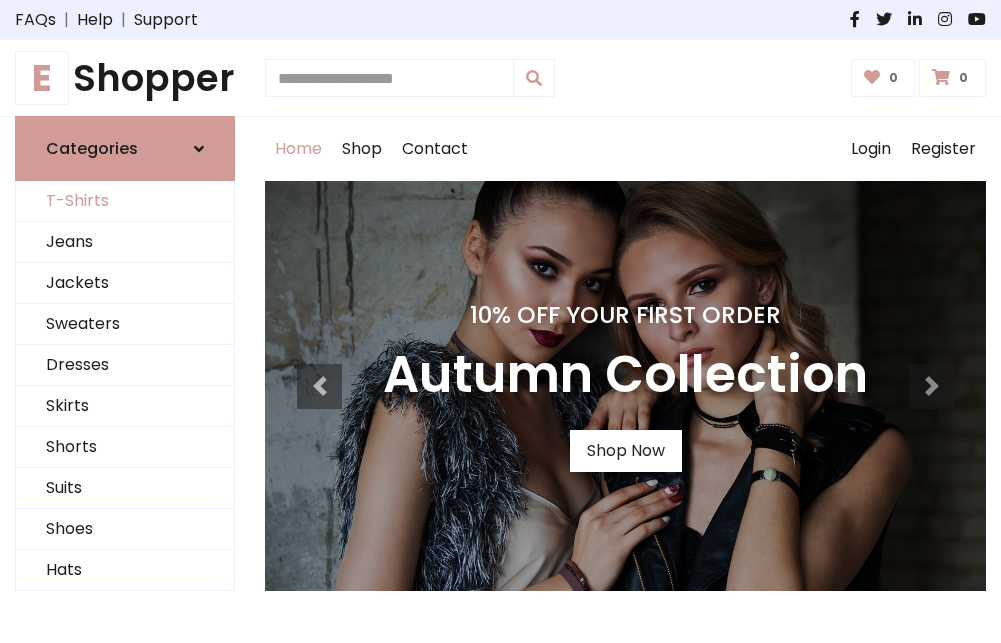 click on "T-Shirts" at bounding box center (125, 201) 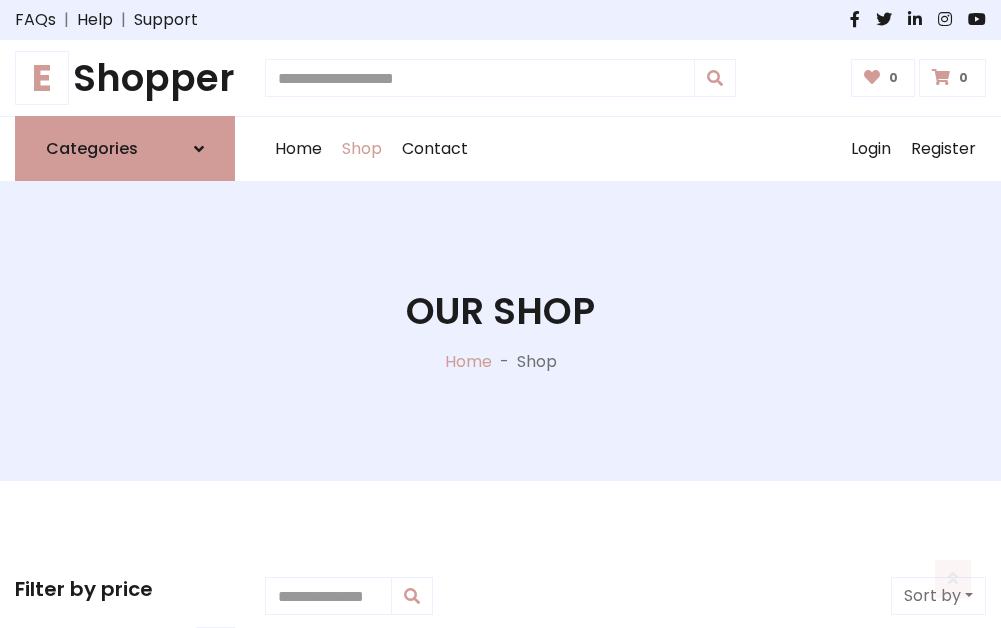 scroll, scrollTop: 802, scrollLeft: 0, axis: vertical 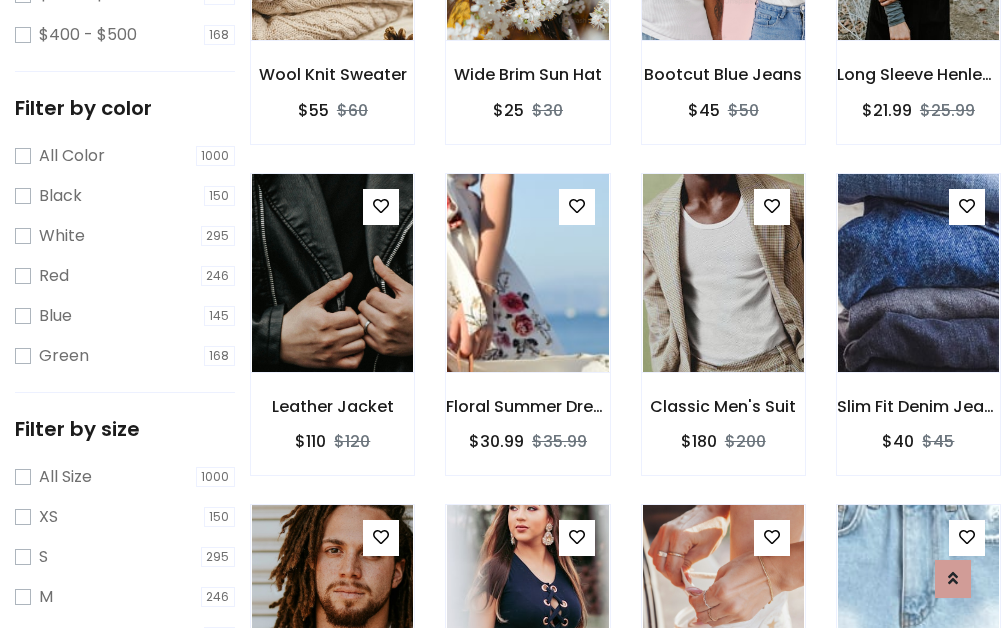 click at bounding box center [723, -59] 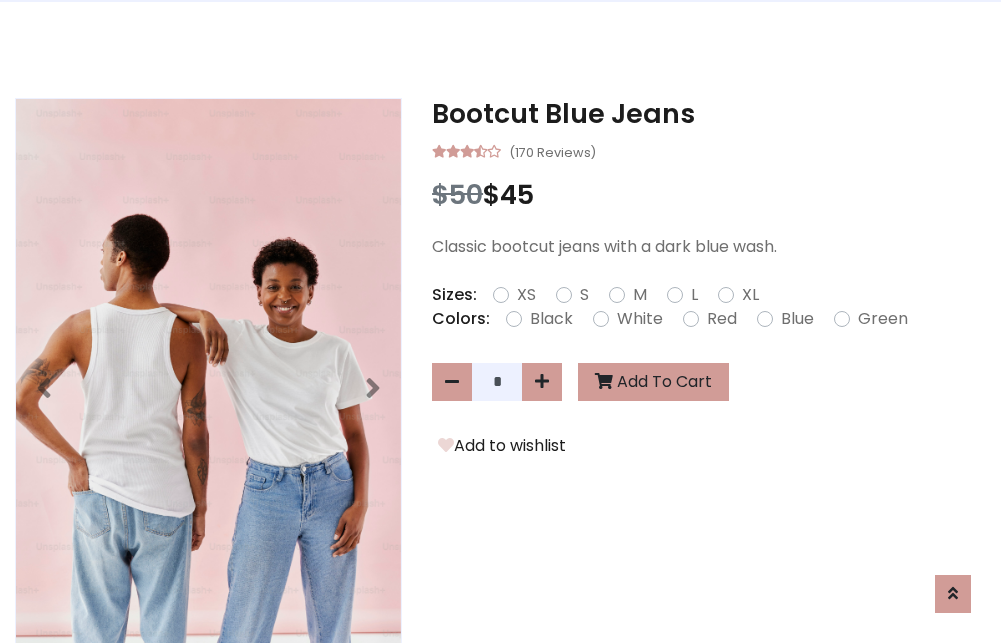 scroll, scrollTop: 0, scrollLeft: 0, axis: both 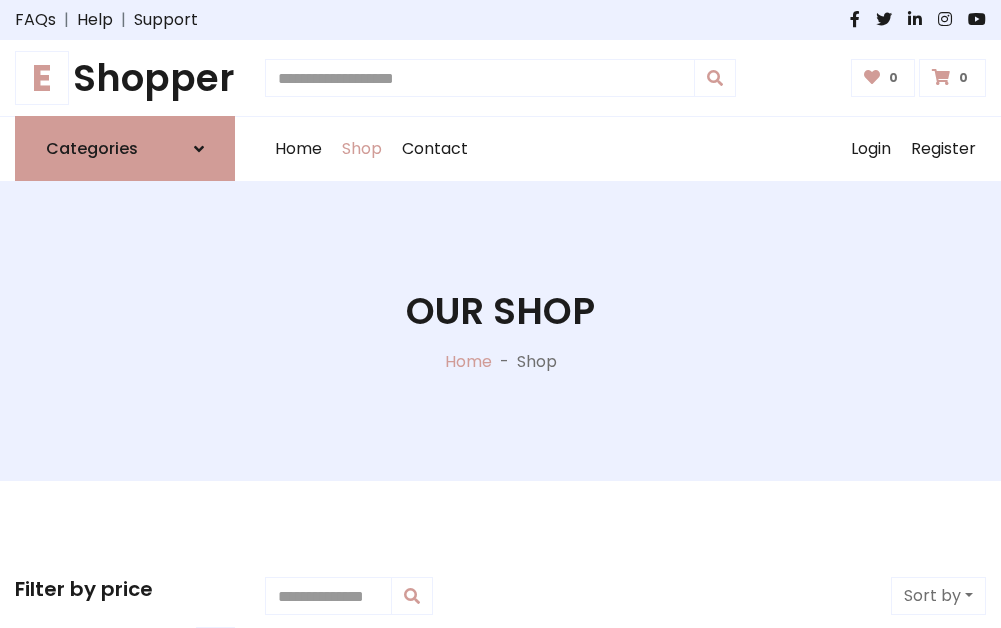 click on "E Shopper" at bounding box center [125, 78] 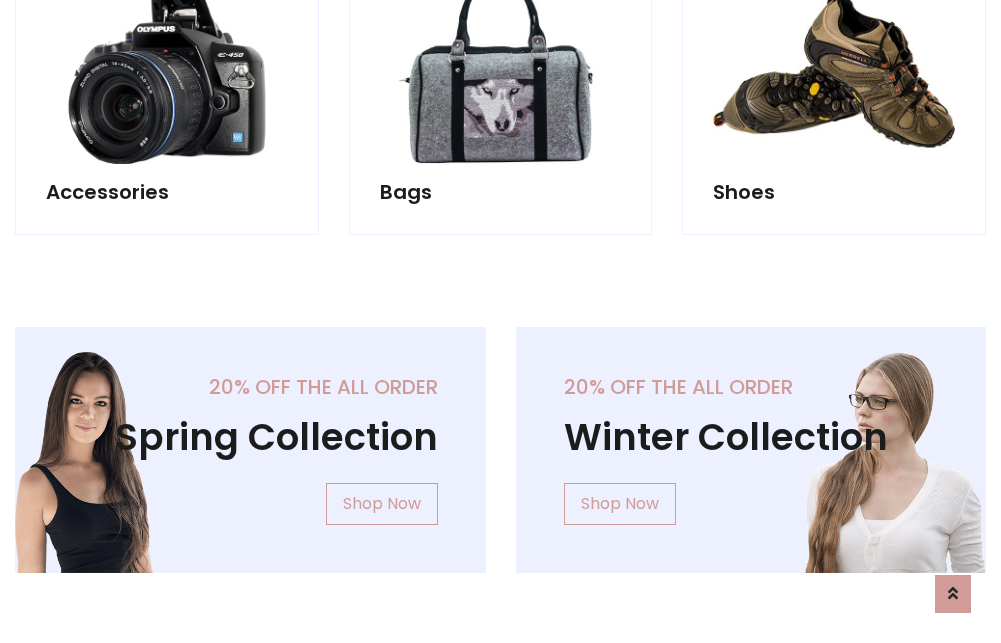 scroll, scrollTop: 1943, scrollLeft: 0, axis: vertical 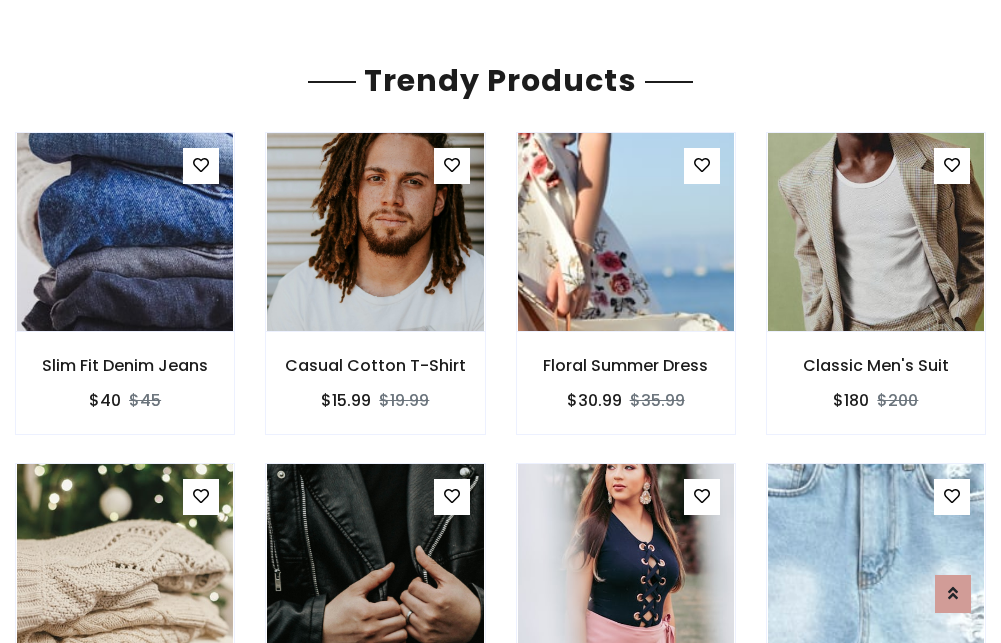click on "Shop" at bounding box center [362, -1794] 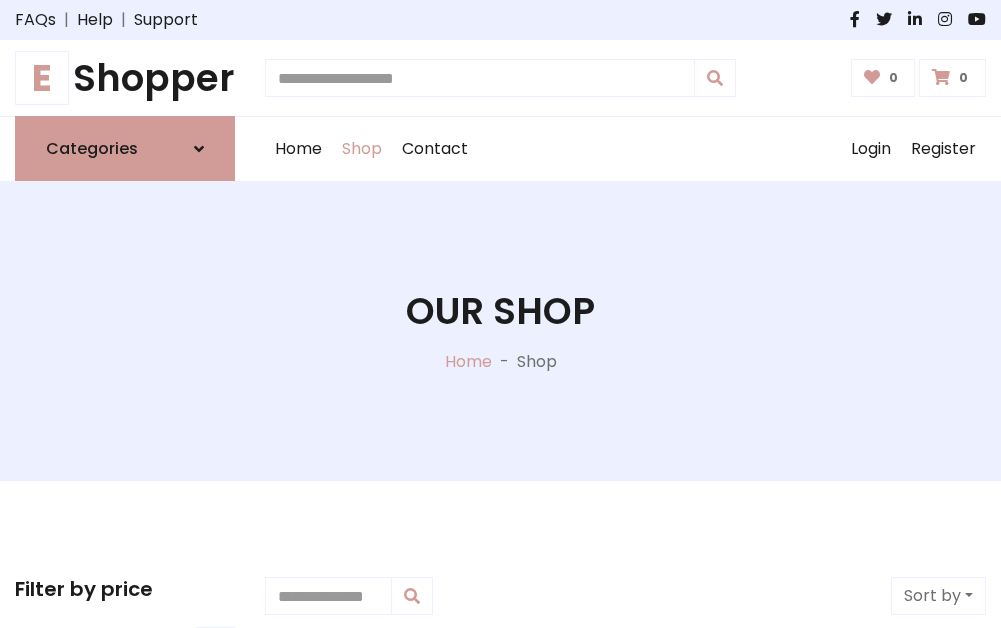 scroll, scrollTop: 0, scrollLeft: 0, axis: both 